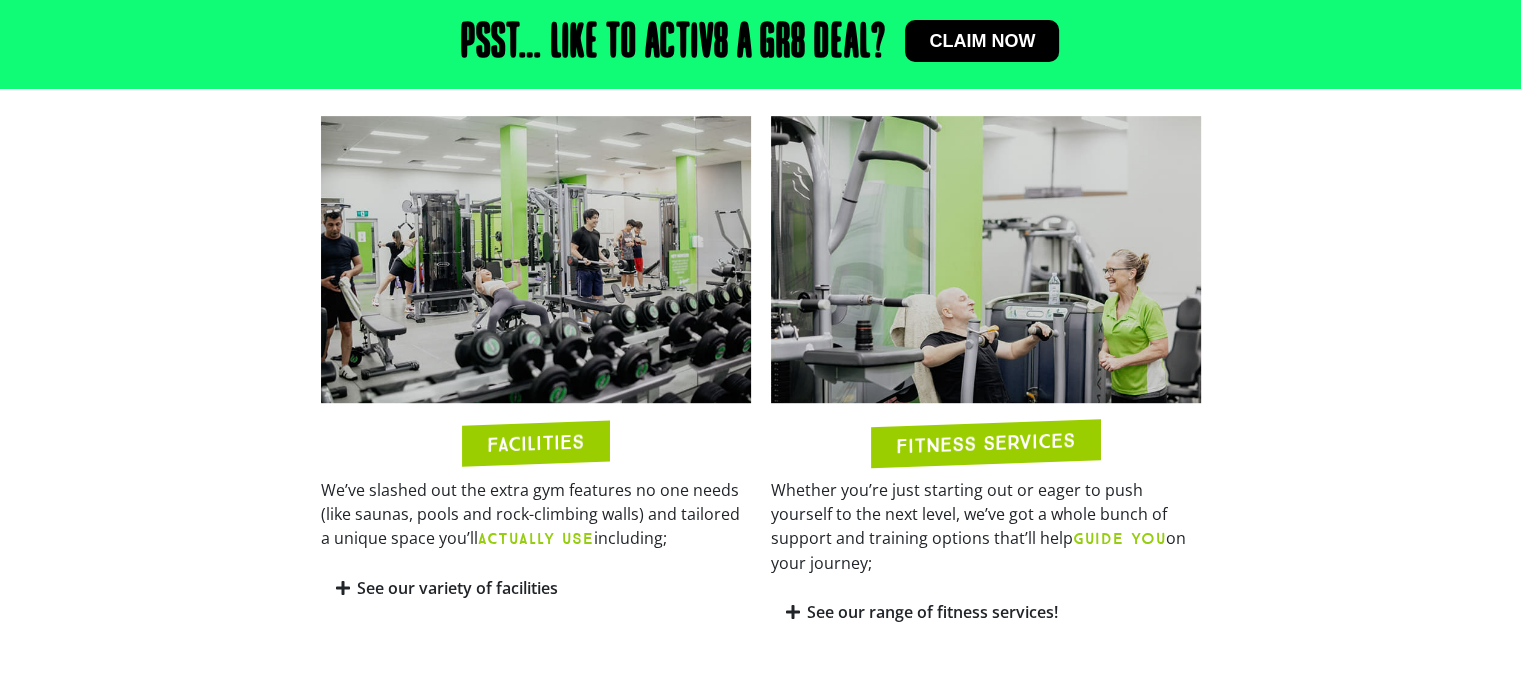 scroll, scrollTop: 0, scrollLeft: 0, axis: both 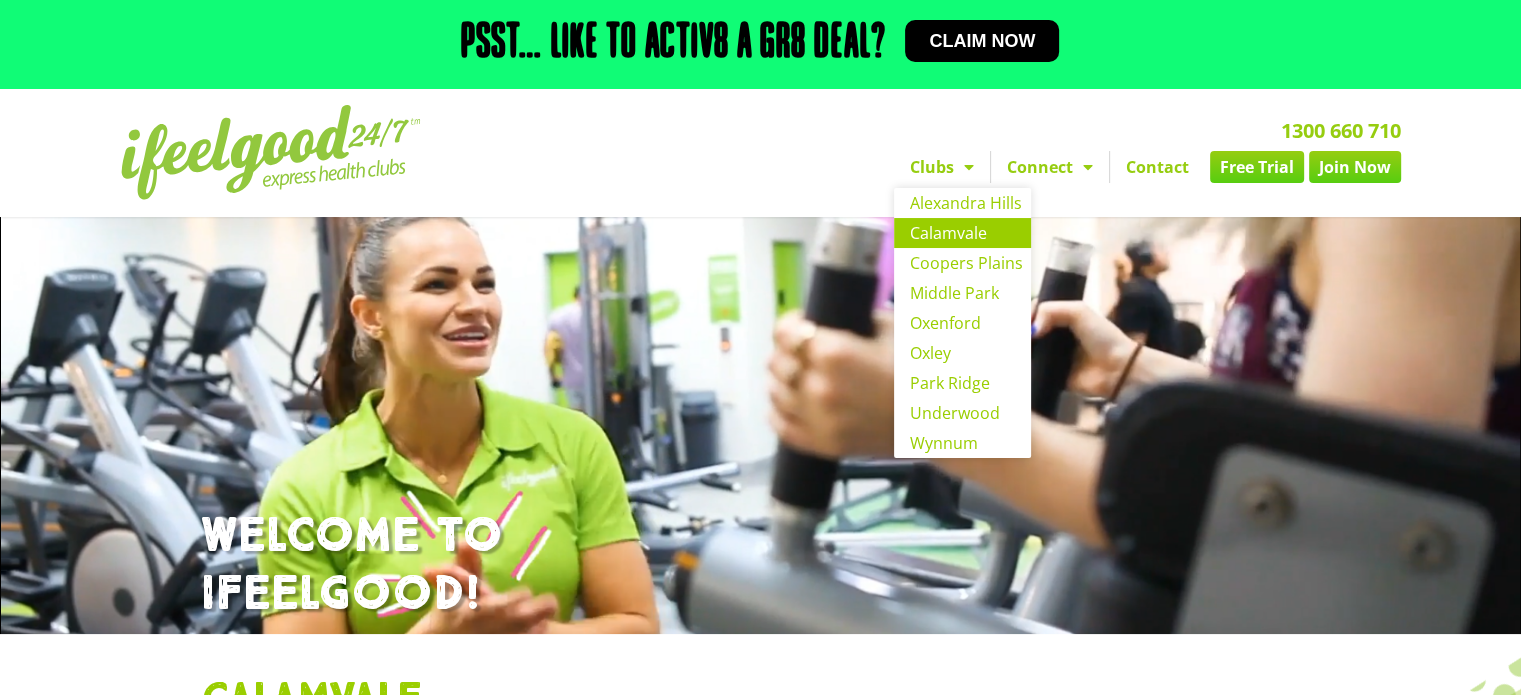 click on "Clubs" 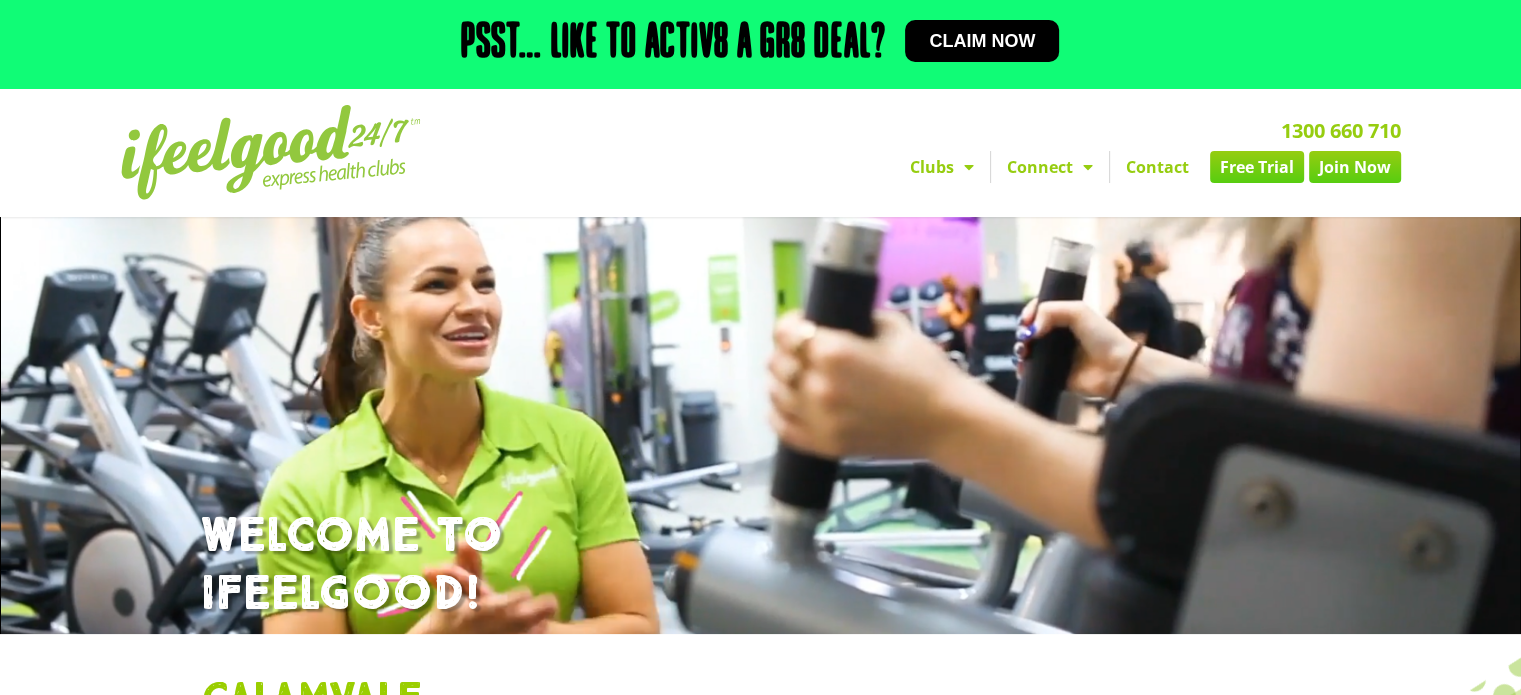 click on "Clubs" 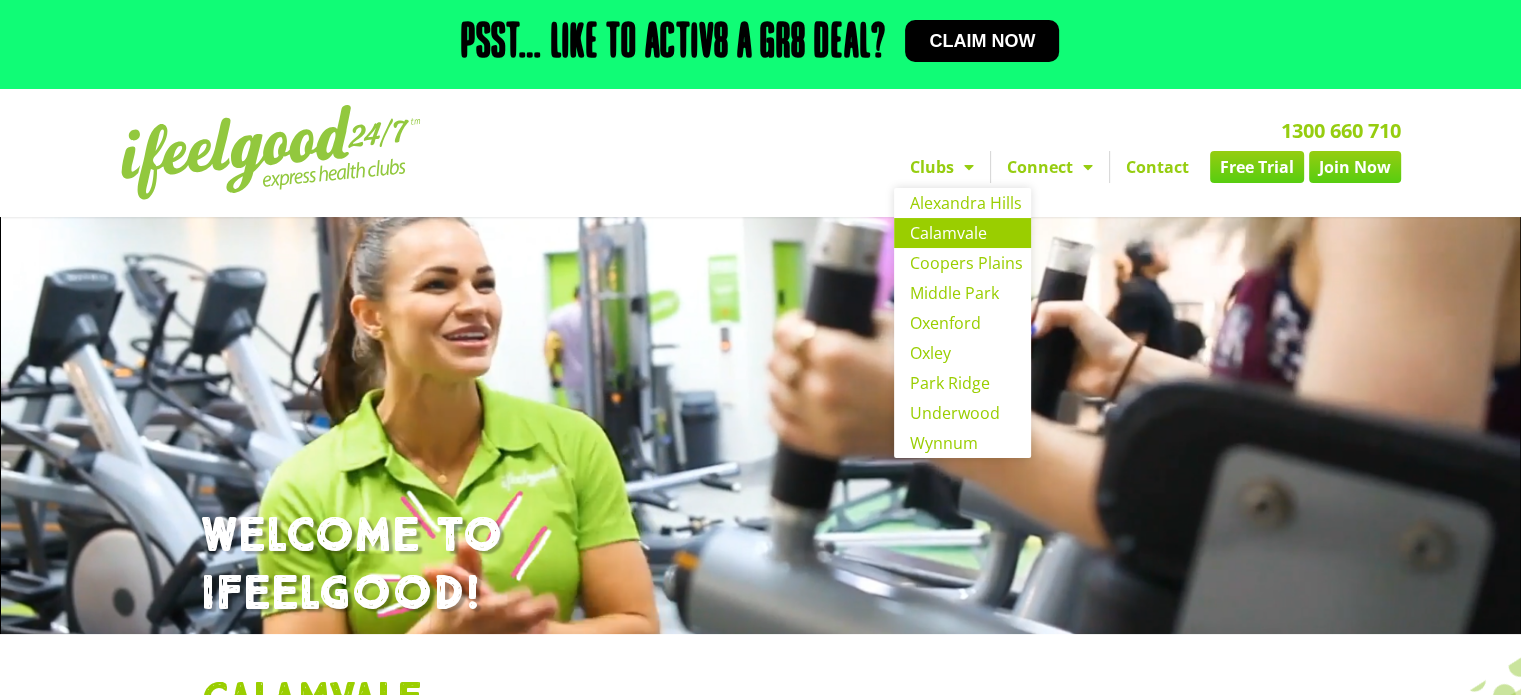 click on "Calamvale" 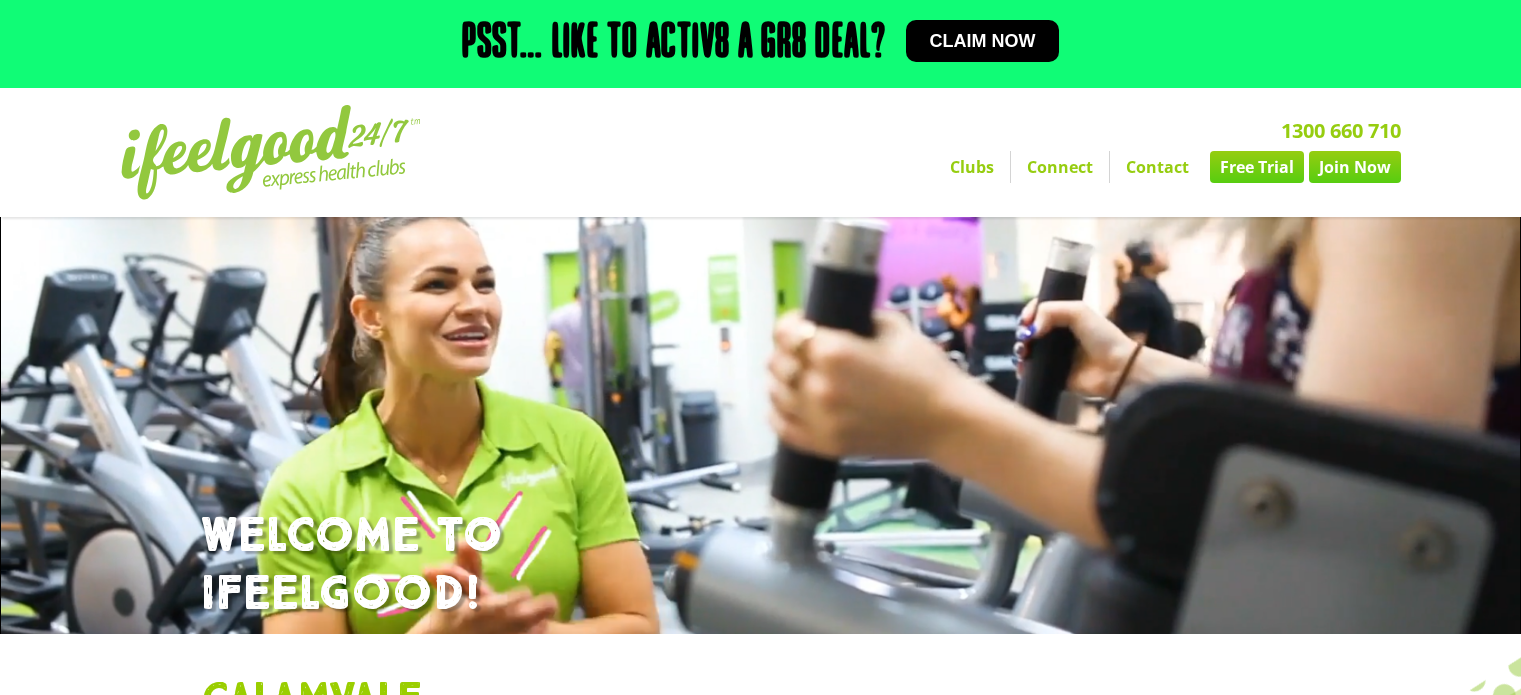 scroll, scrollTop: 0, scrollLeft: 0, axis: both 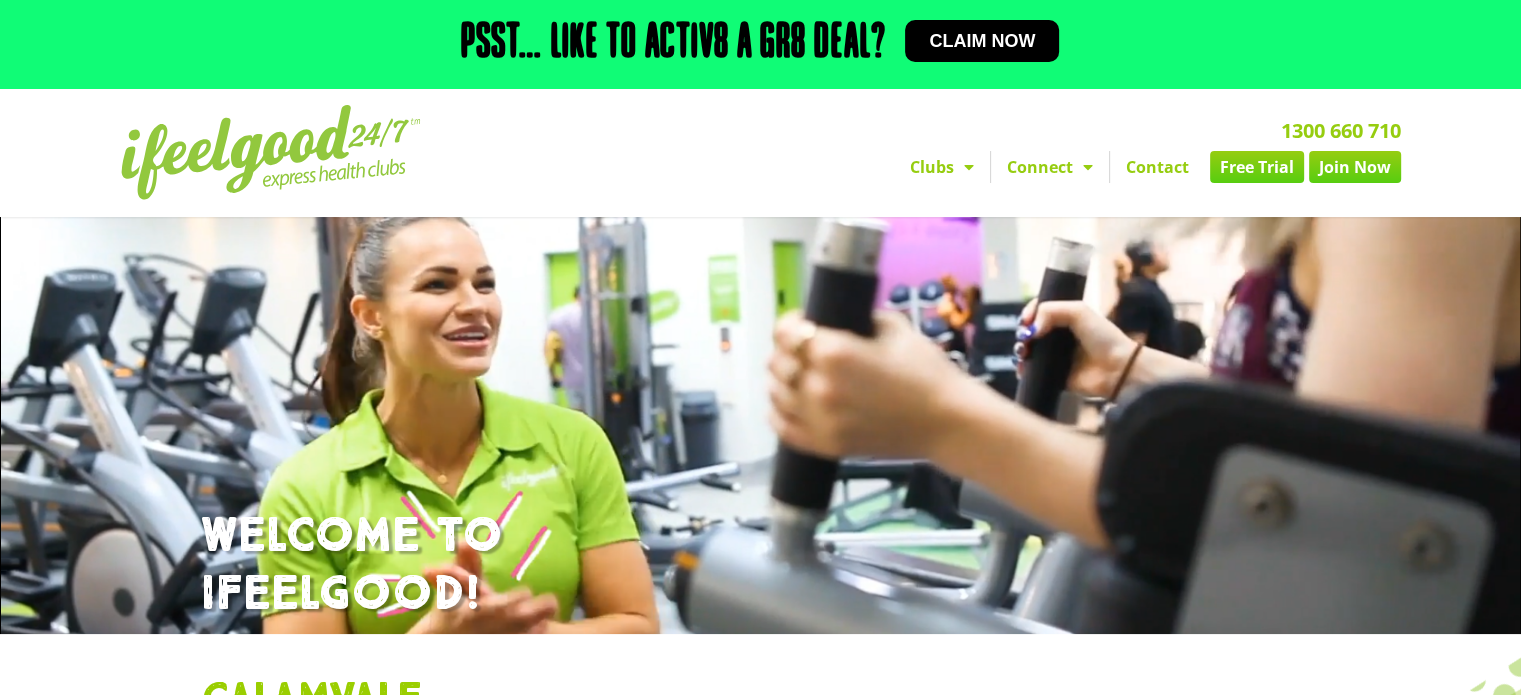 click on "Claim now" at bounding box center [982, 41] 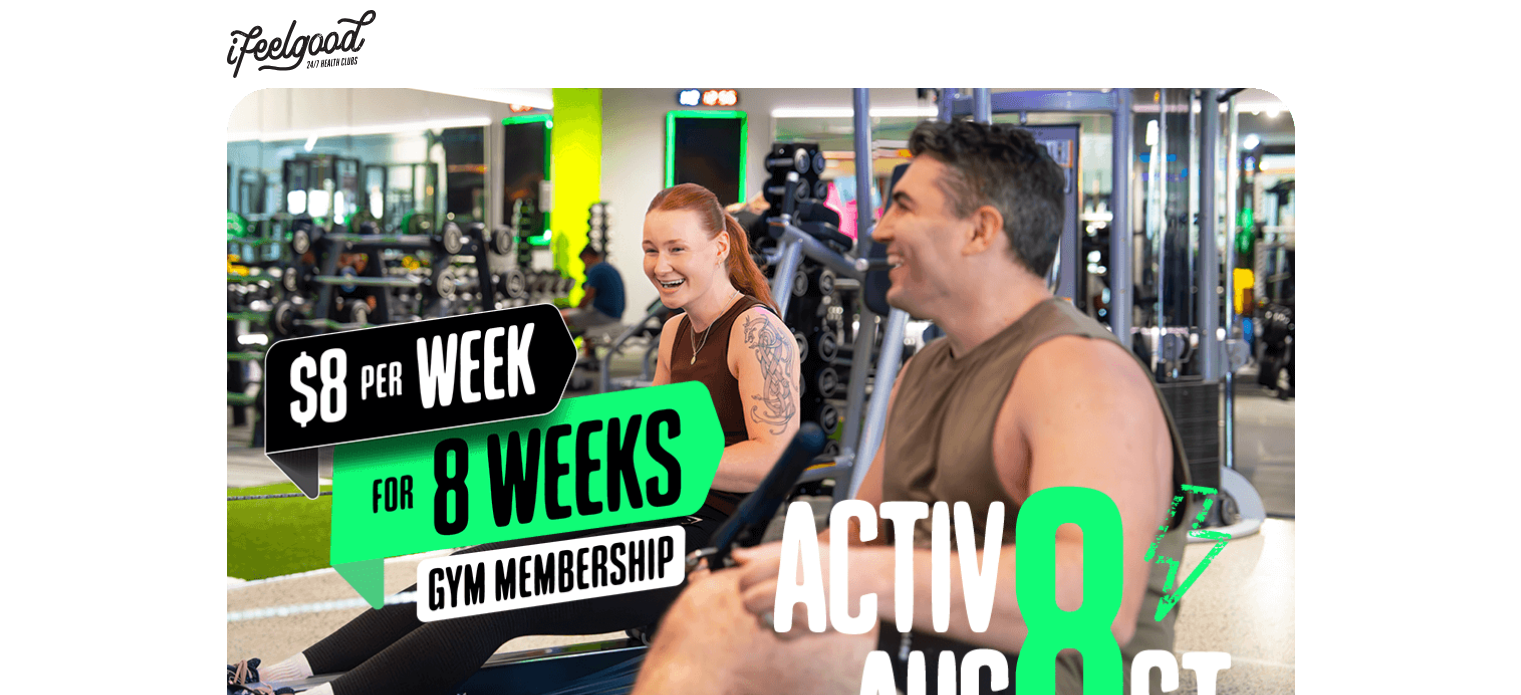 scroll, scrollTop: 114, scrollLeft: 0, axis: vertical 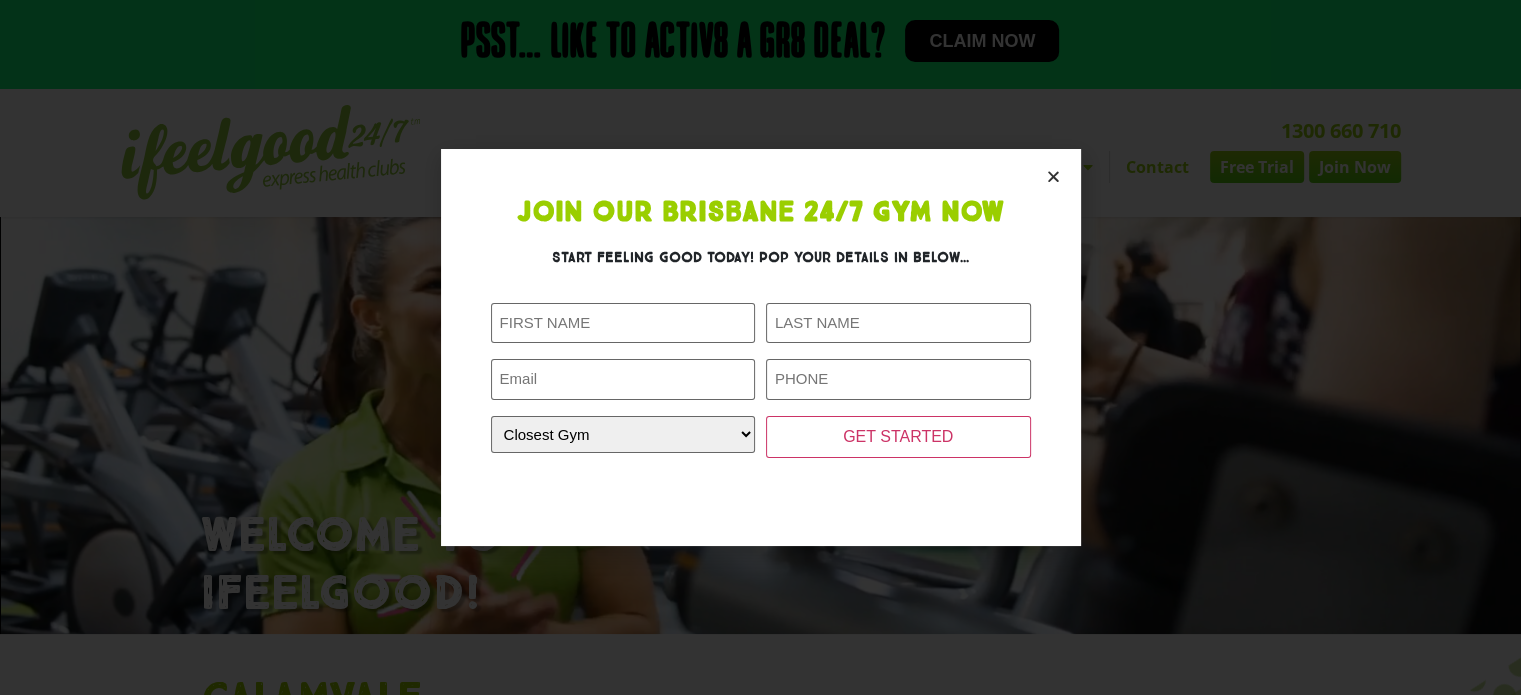 click at bounding box center [1053, 176] 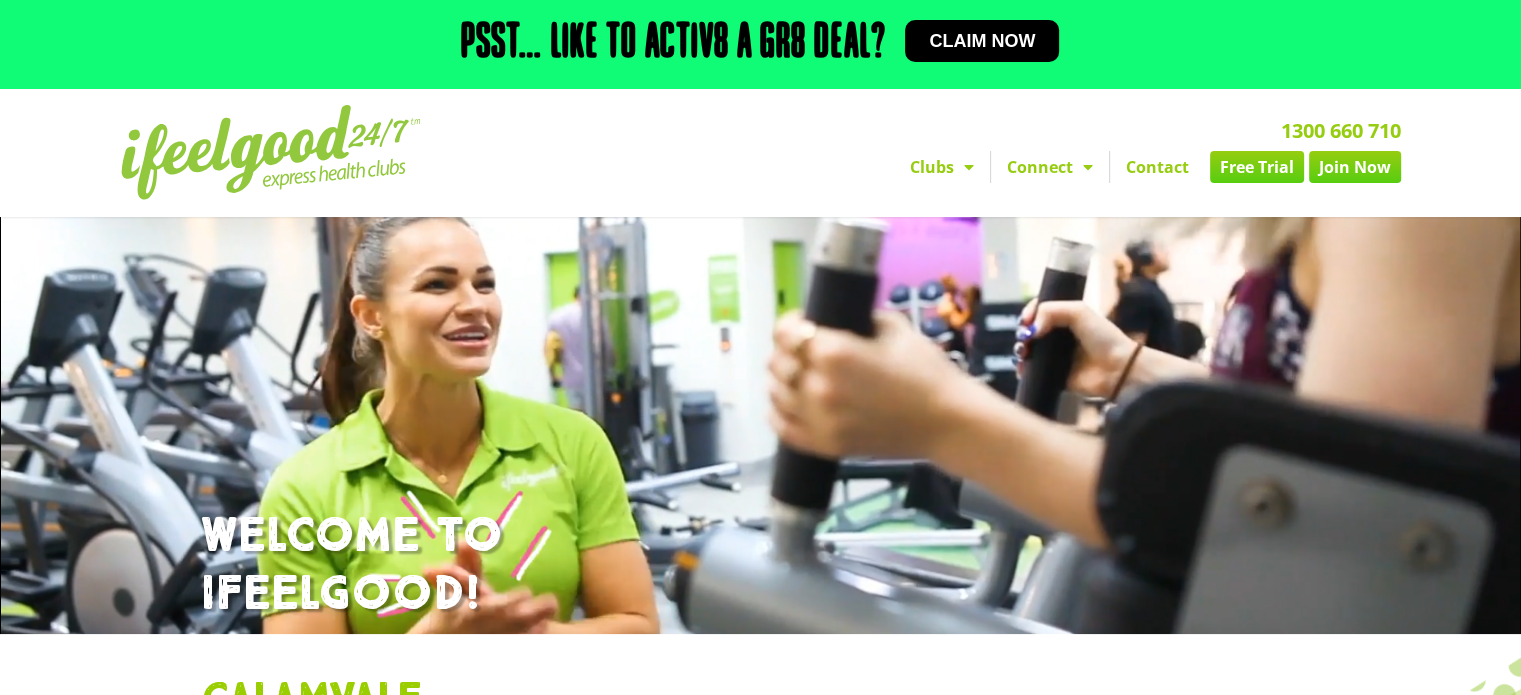 scroll, scrollTop: 0, scrollLeft: 0, axis: both 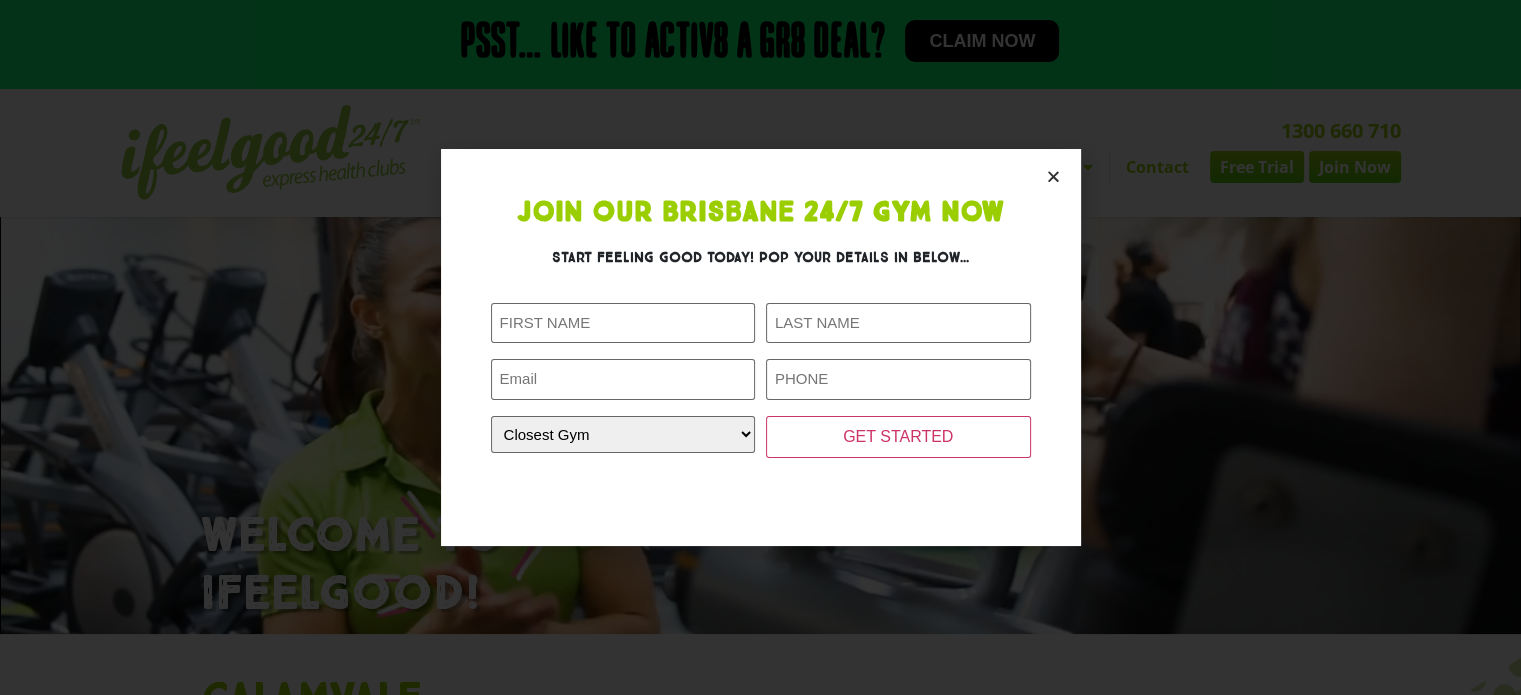 click on "Join Our Brisbane 24/7 Gym Now
Start feeling good today! Pop your details in below...
First Name (Required) Last Name (Required) Email (Required)
Phone (Required) Closest Gym (Required) Closest Gym Alexandra Hills Calamvale Coopers Plains Middle Park Oxenford Oxley Park Ridge Underwood Wynnum GET STARTED Comments This field is for validation purposes and should be left unchanged." 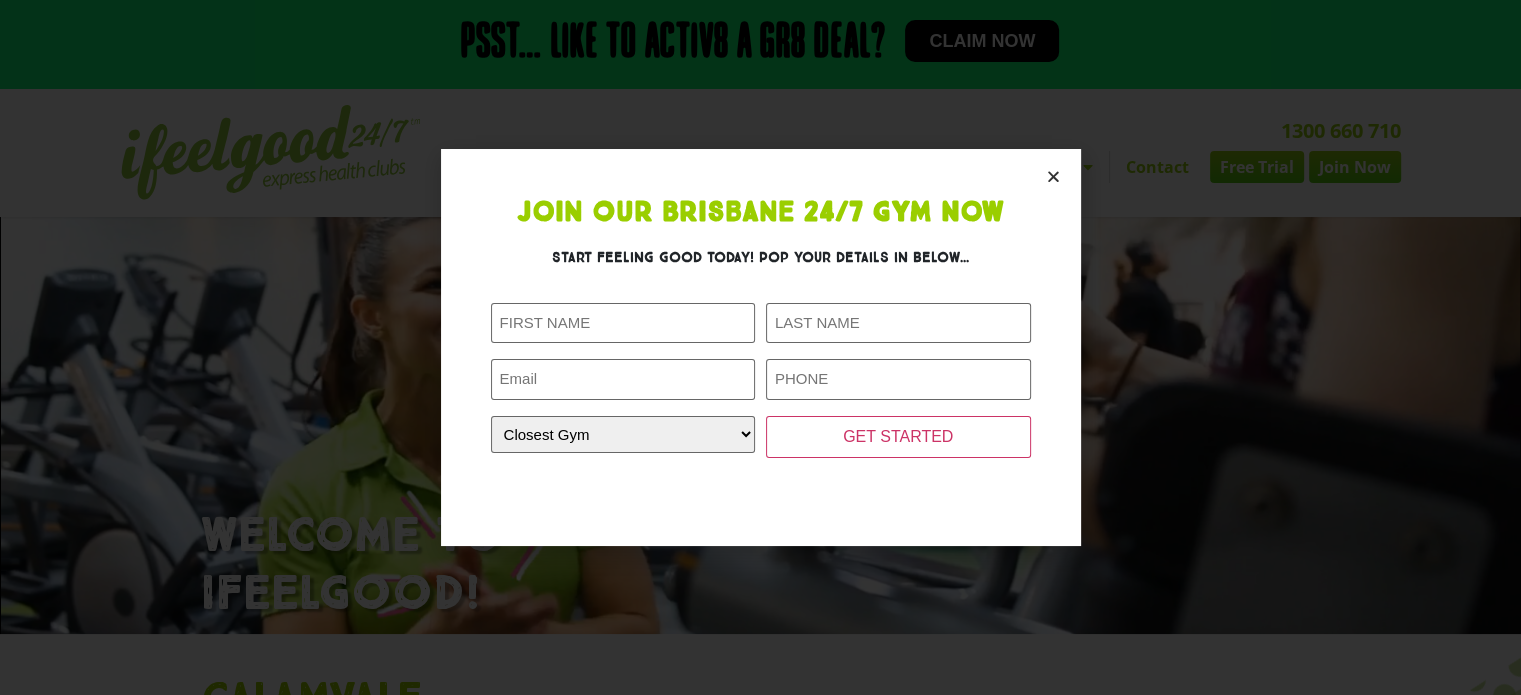 click at bounding box center (1053, 176) 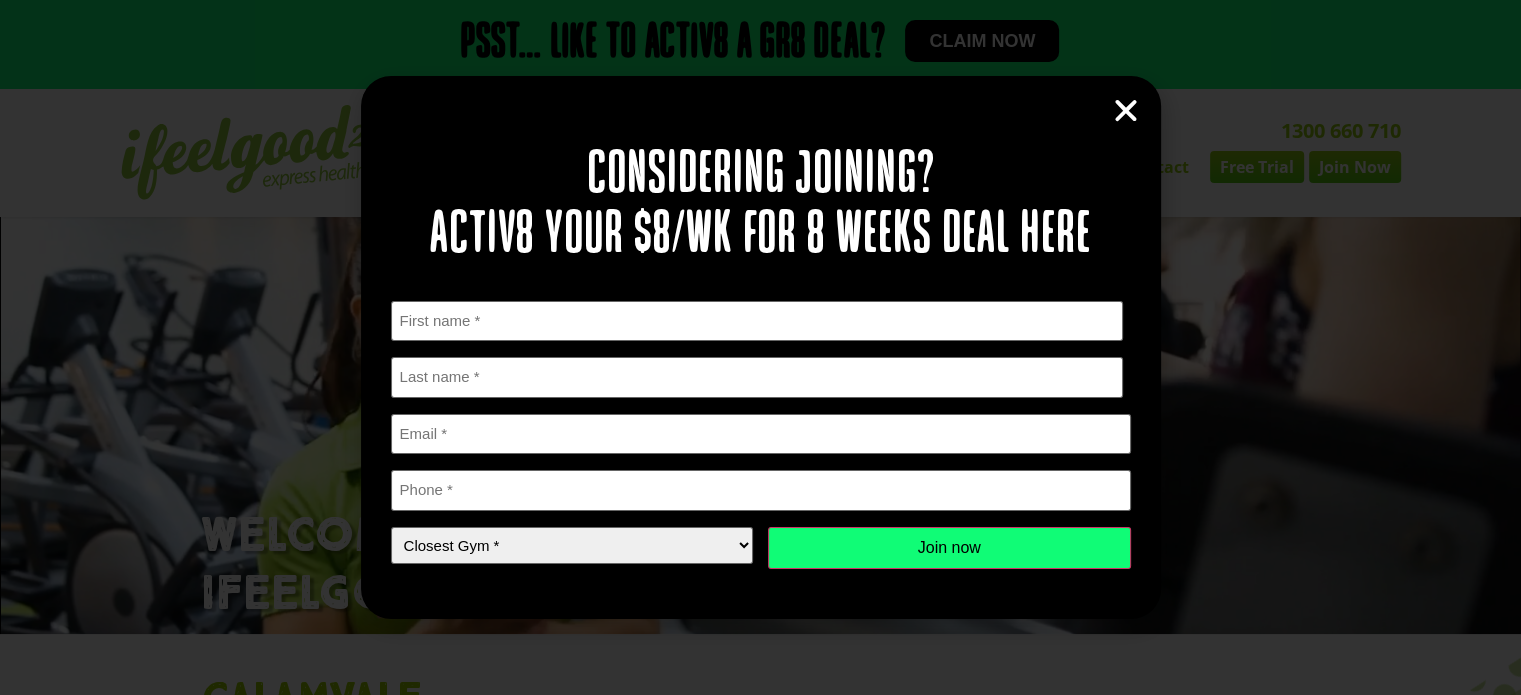 click at bounding box center [1126, 111] 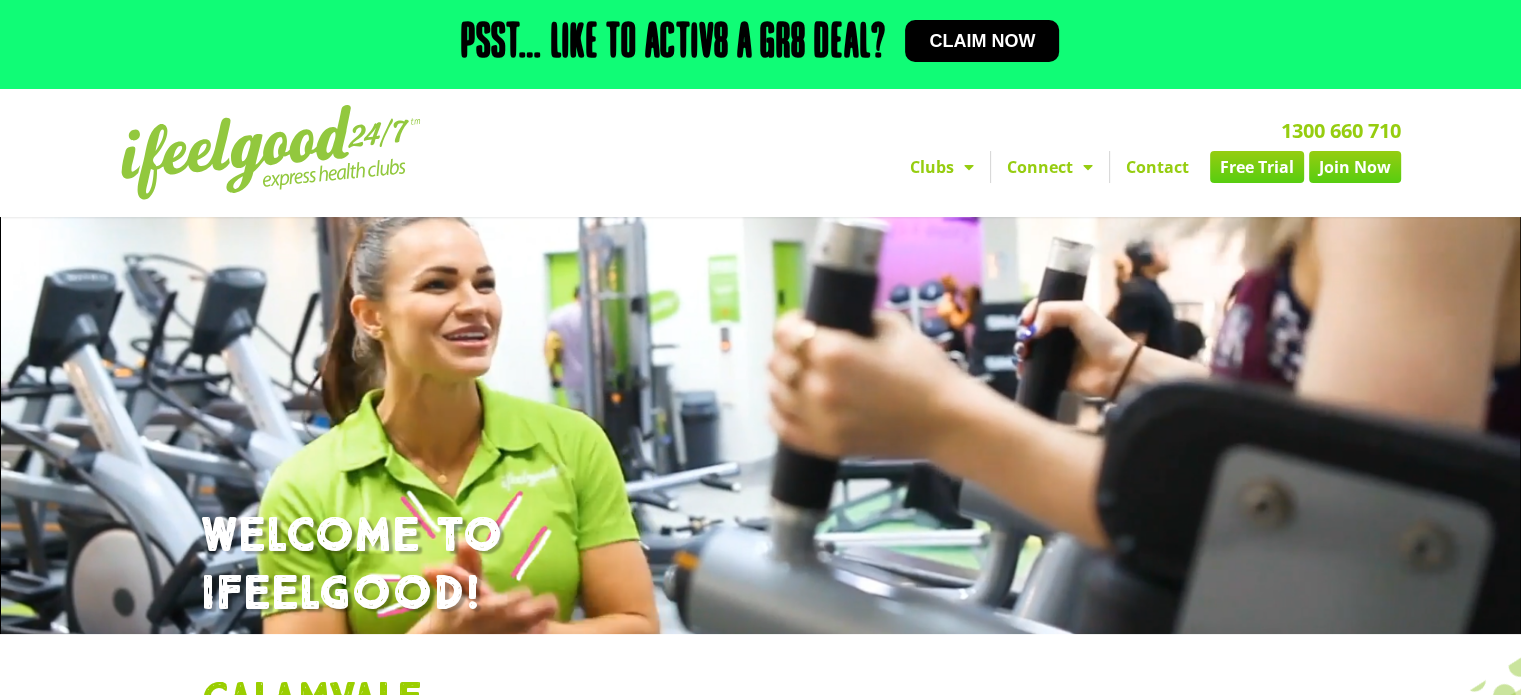 click at bounding box center (271, 152) 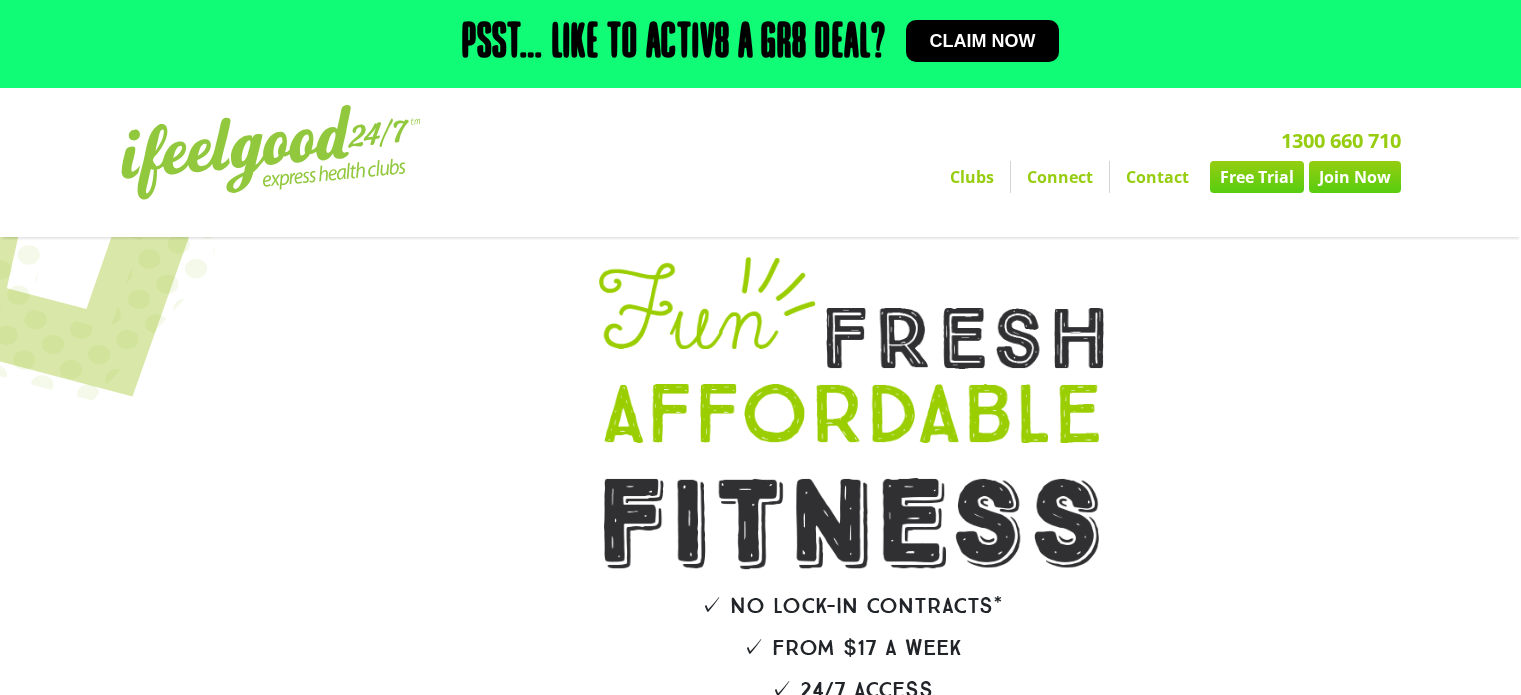 scroll, scrollTop: 0, scrollLeft: 0, axis: both 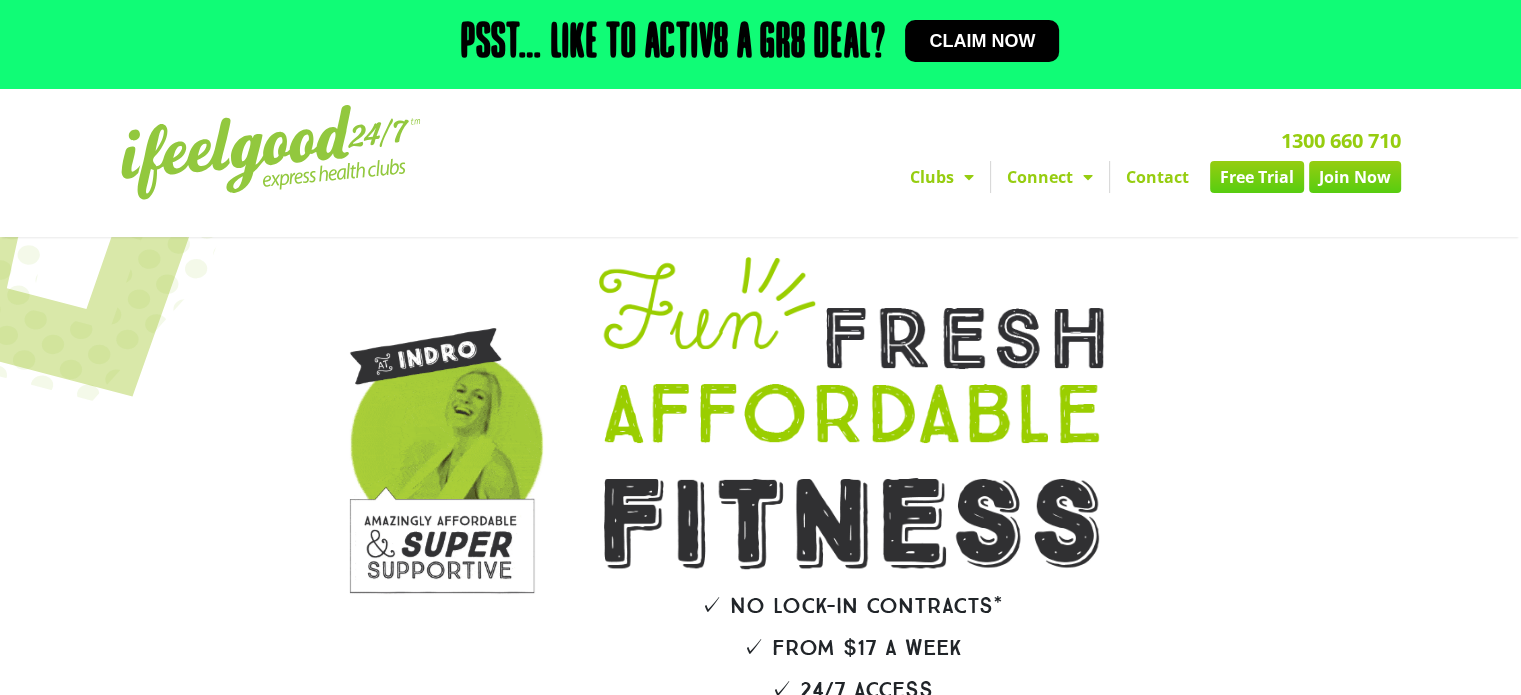 click at bounding box center (271, 152) 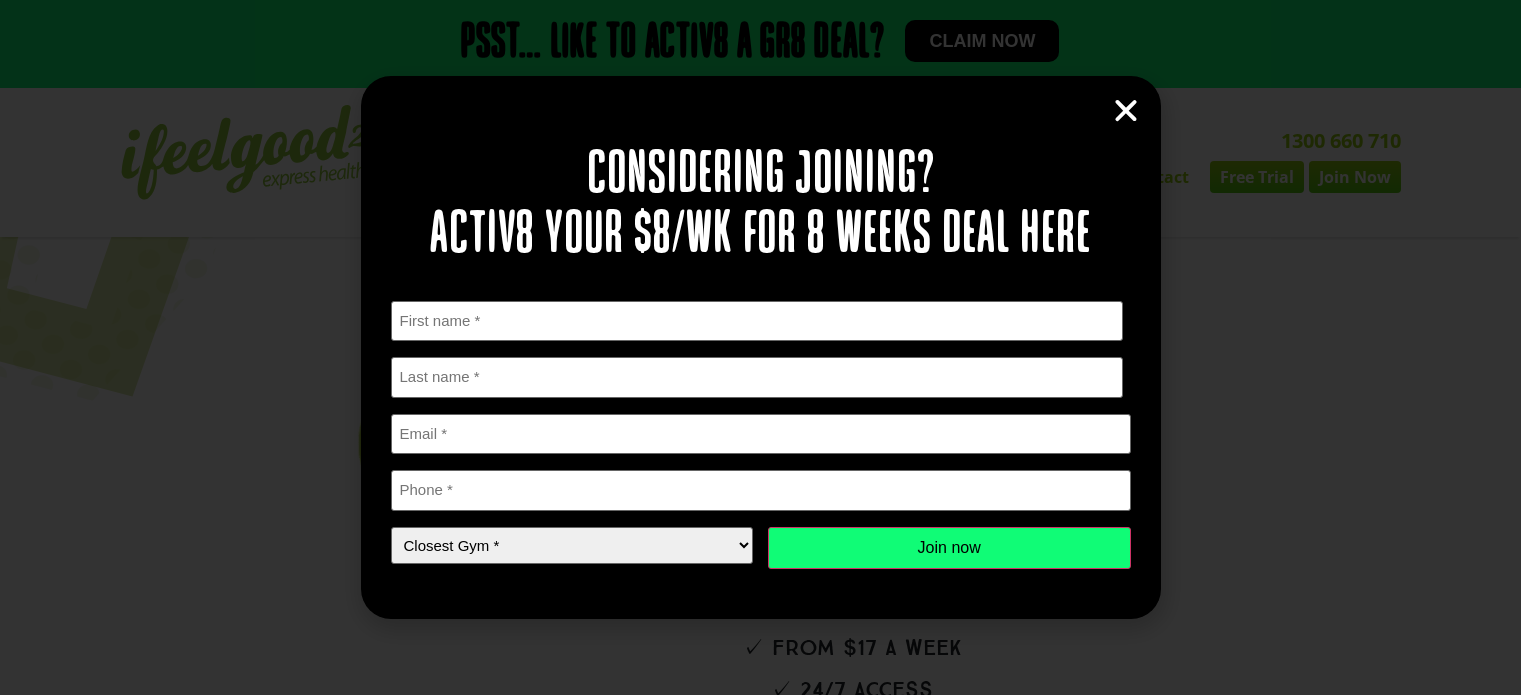 scroll, scrollTop: 0, scrollLeft: 0, axis: both 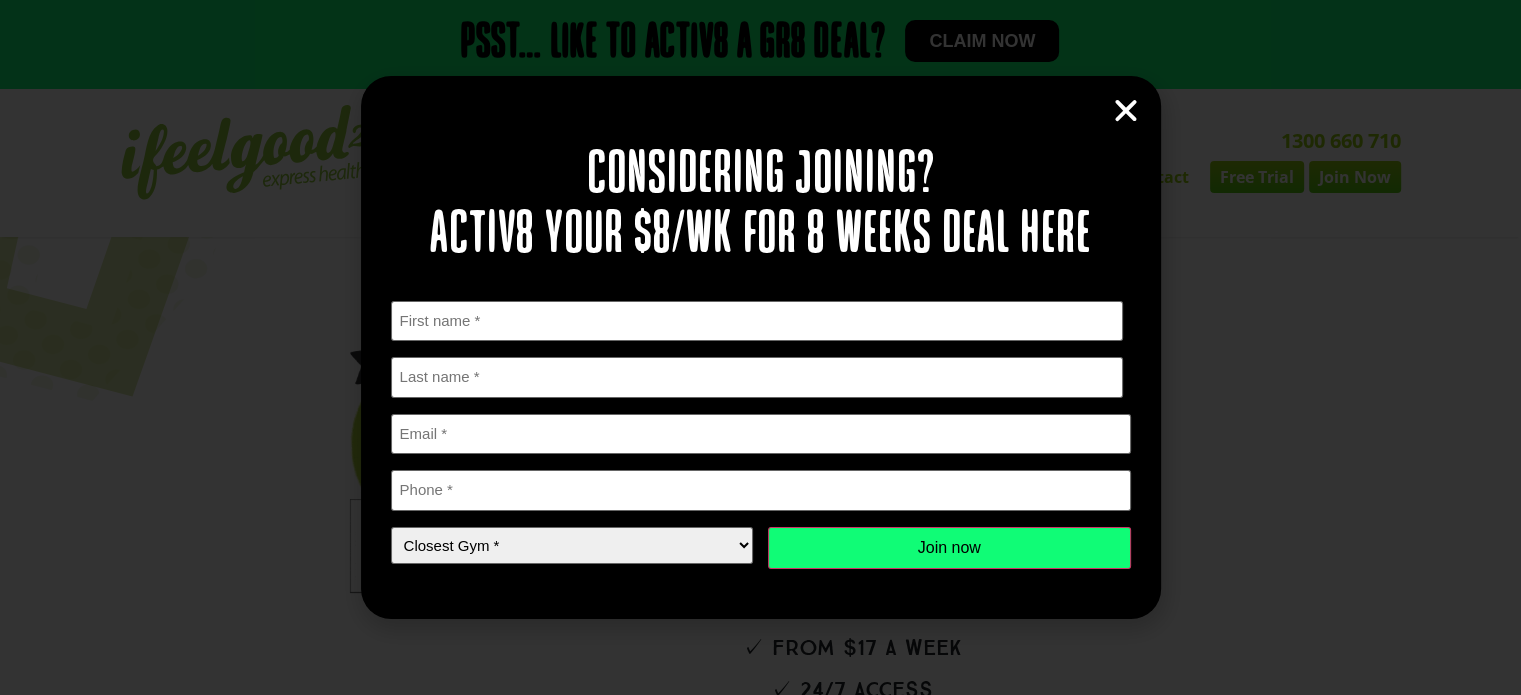 click at bounding box center (1126, 111) 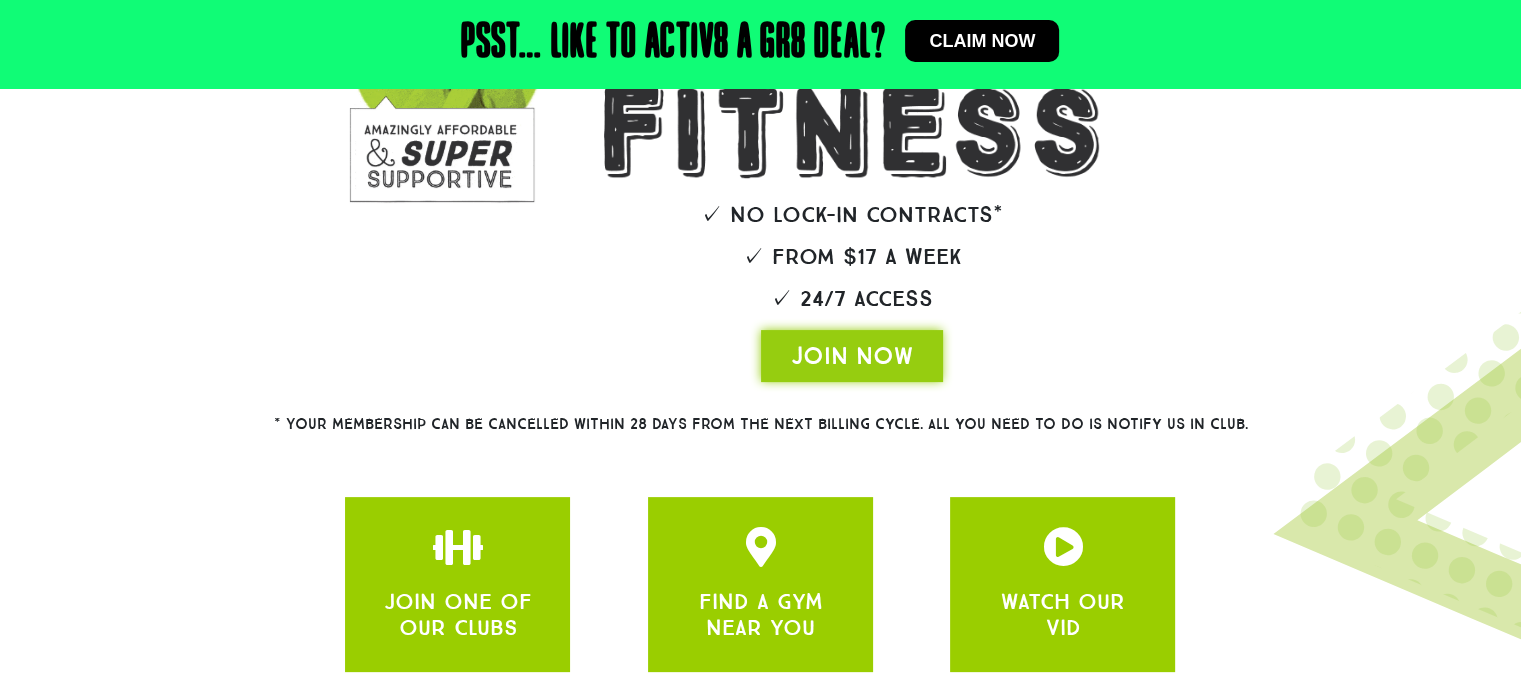 scroll, scrollTop: 540, scrollLeft: 0, axis: vertical 